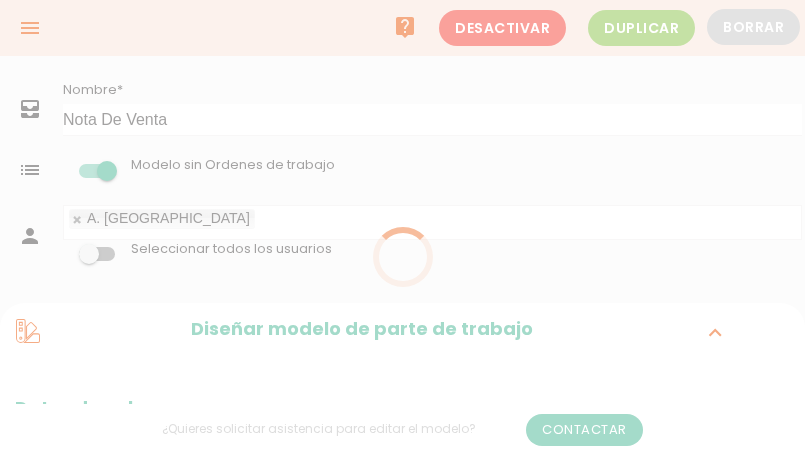 scroll, scrollTop: 0, scrollLeft: 0, axis: both 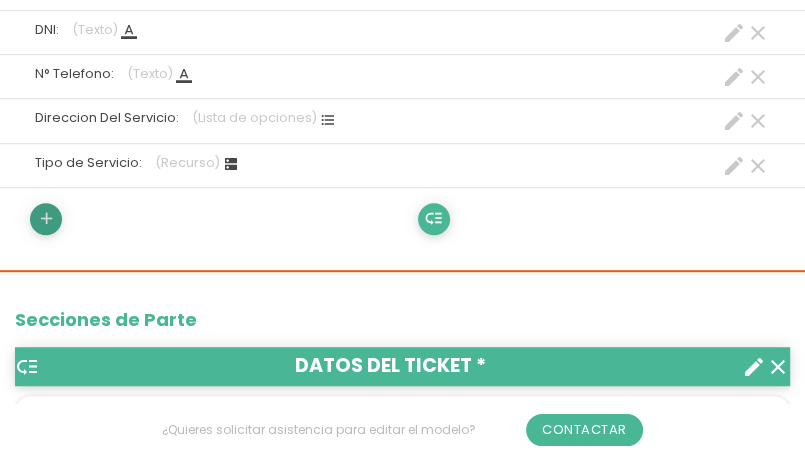 click on "add" at bounding box center [46, 219] 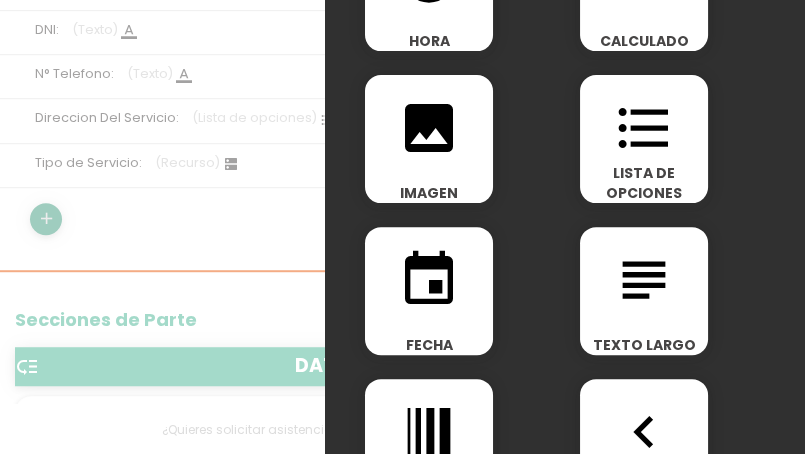 scroll, scrollTop: 300, scrollLeft: 0, axis: vertical 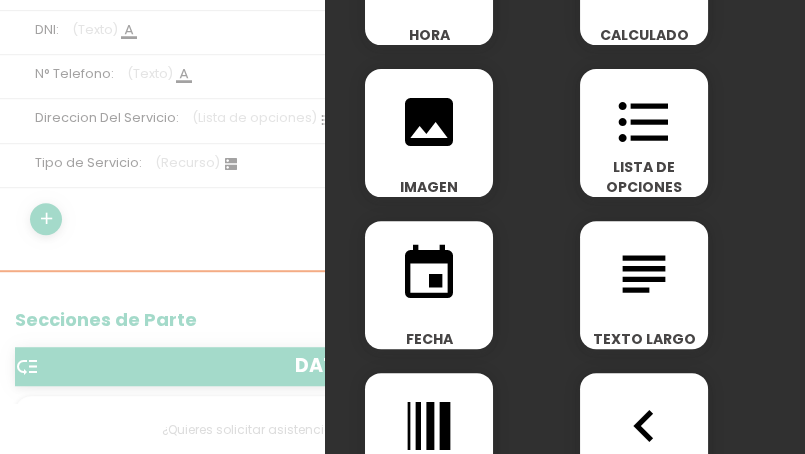 click on "event" at bounding box center [429, 274] 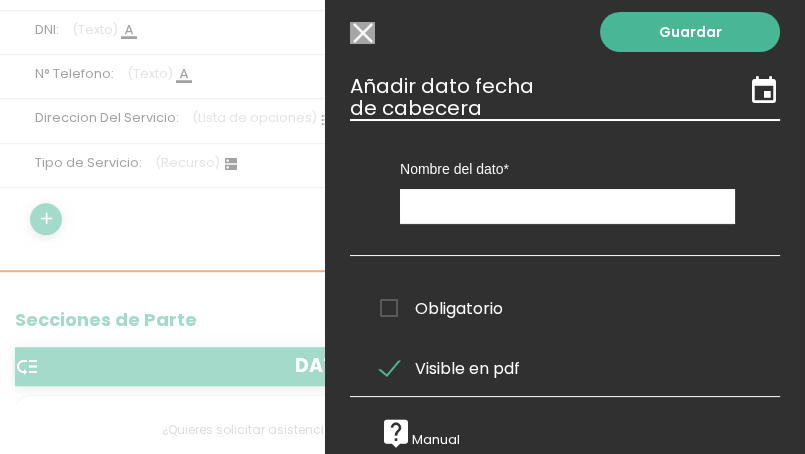 scroll, scrollTop: 0, scrollLeft: 0, axis: both 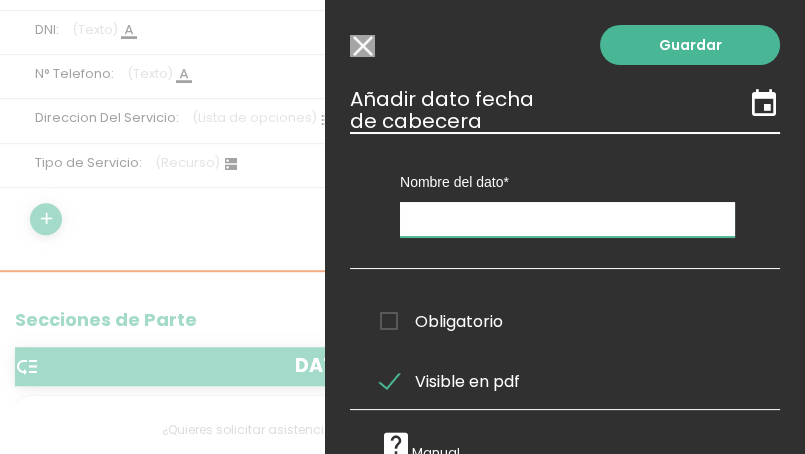 click at bounding box center [567, 219] 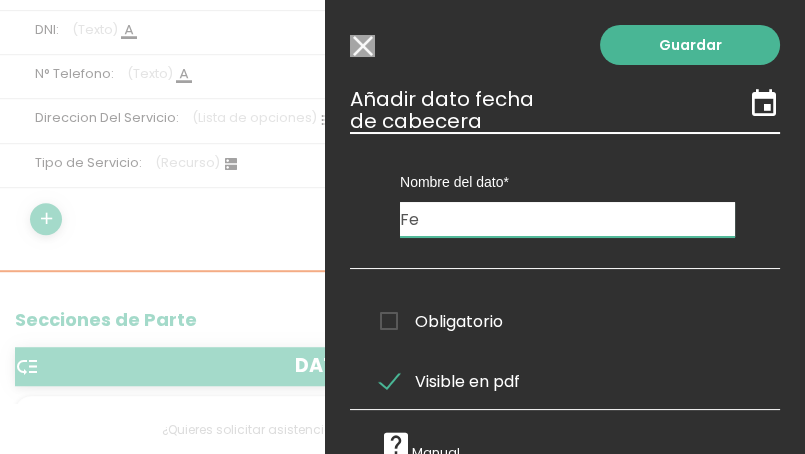type on "F" 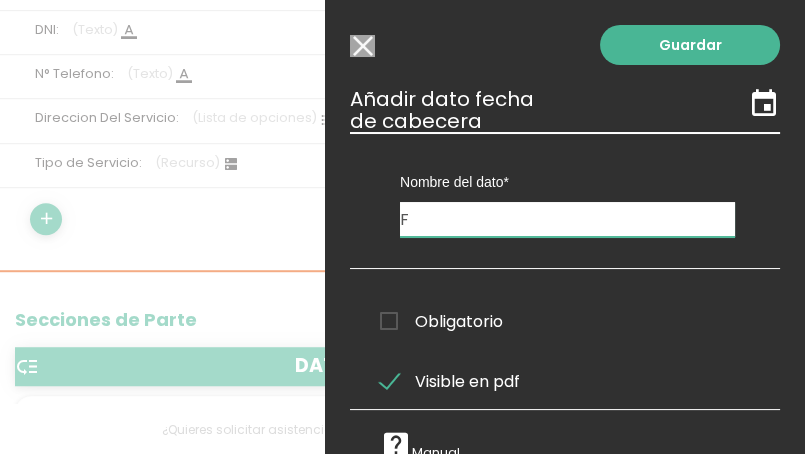 type 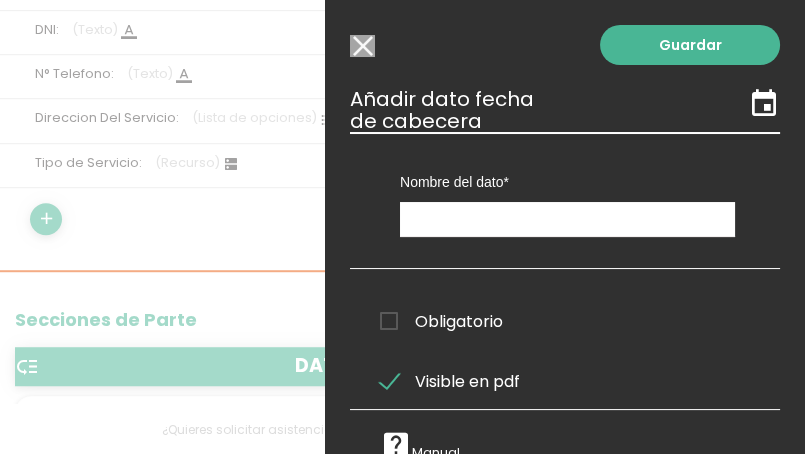 click on "Modelo sin Ordenes de trabajo" at bounding box center (362, 46) 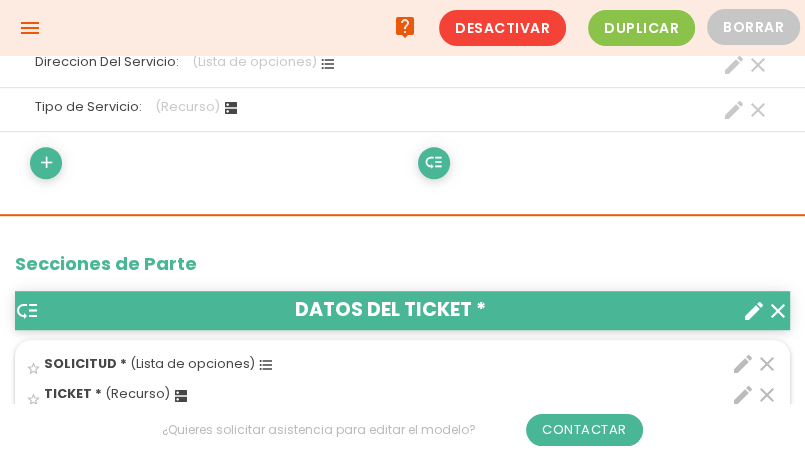 scroll, scrollTop: 500, scrollLeft: 0, axis: vertical 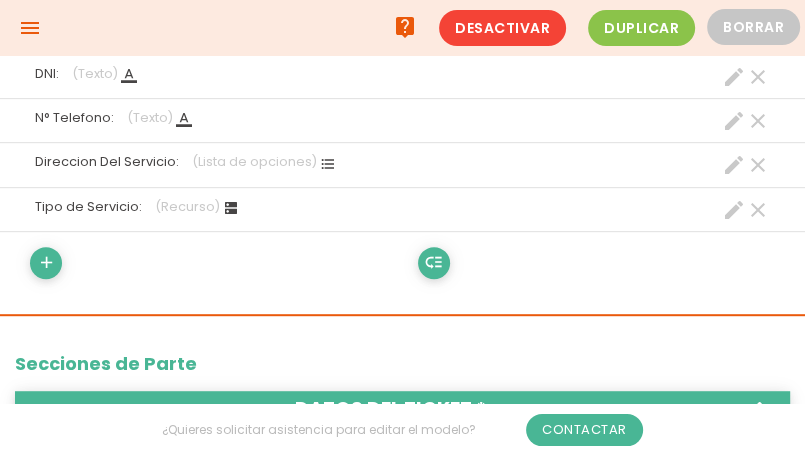 click on "create" at bounding box center [734, 210] 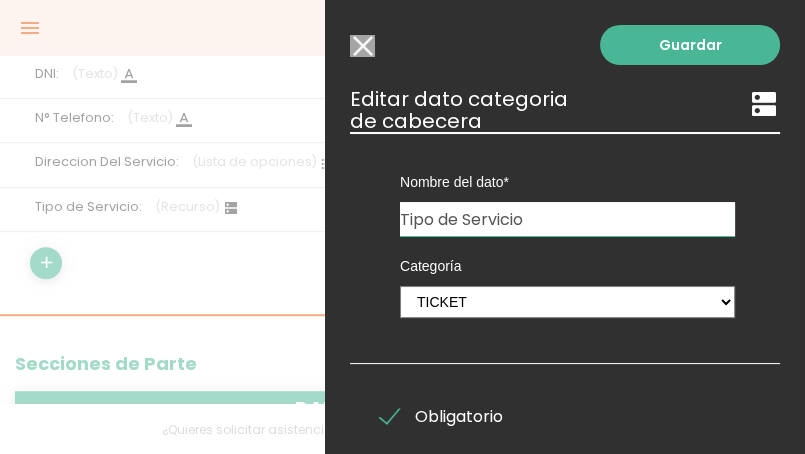 click on "Tipo de Servicio" at bounding box center (567, 219) 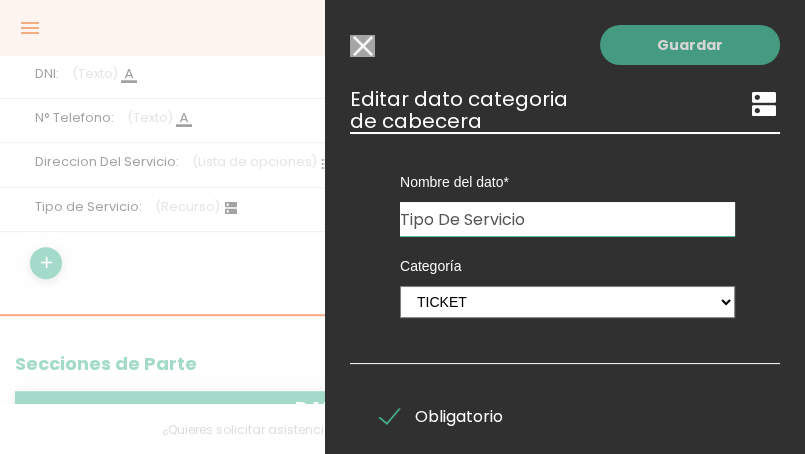 type on "Tipo De Servicio" 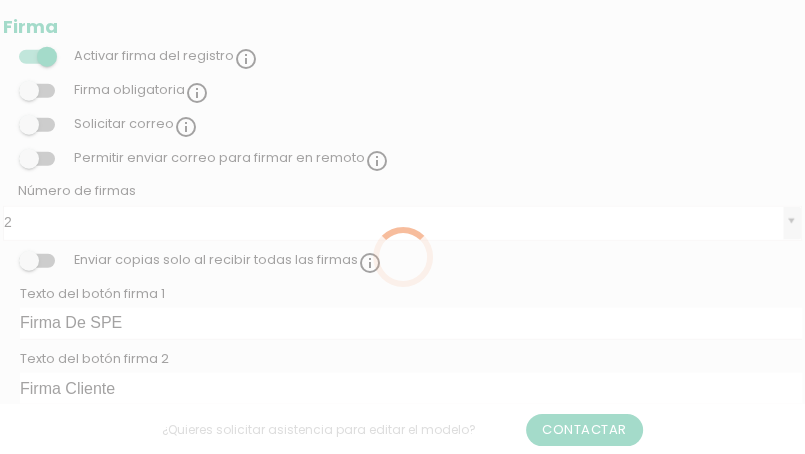 scroll, scrollTop: 2656, scrollLeft: 0, axis: vertical 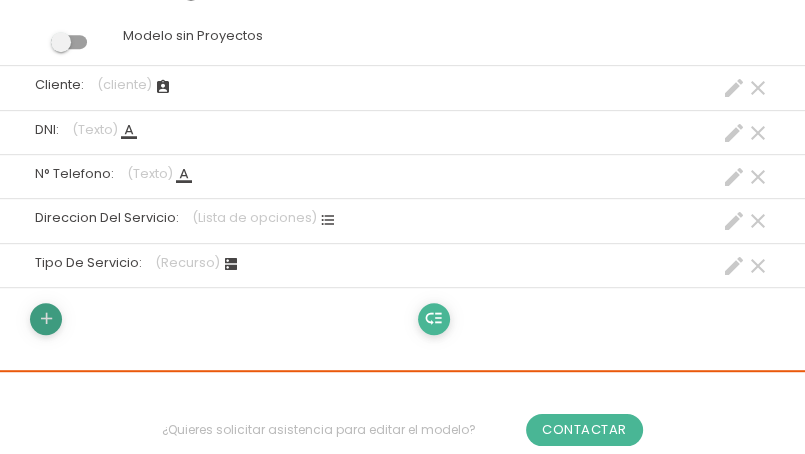 click on "add" at bounding box center (46, 319) 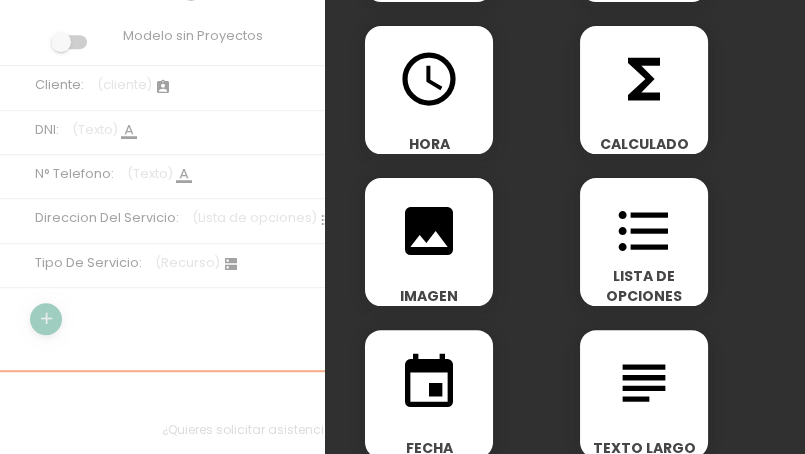 scroll, scrollTop: 300, scrollLeft: 0, axis: vertical 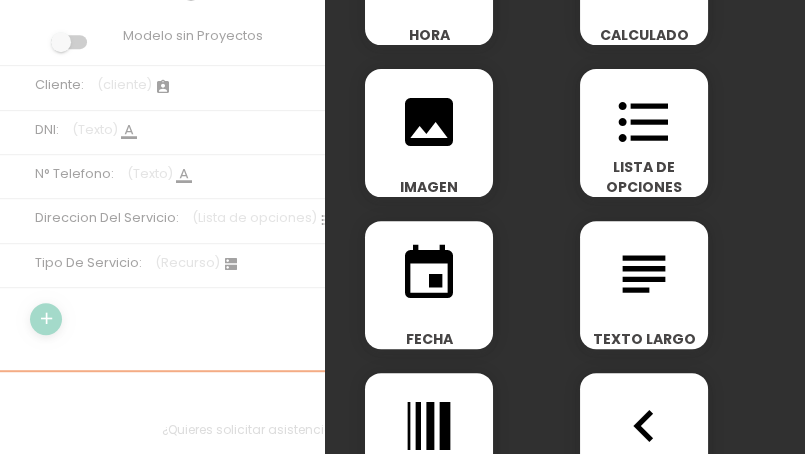 click on "event" at bounding box center [429, 274] 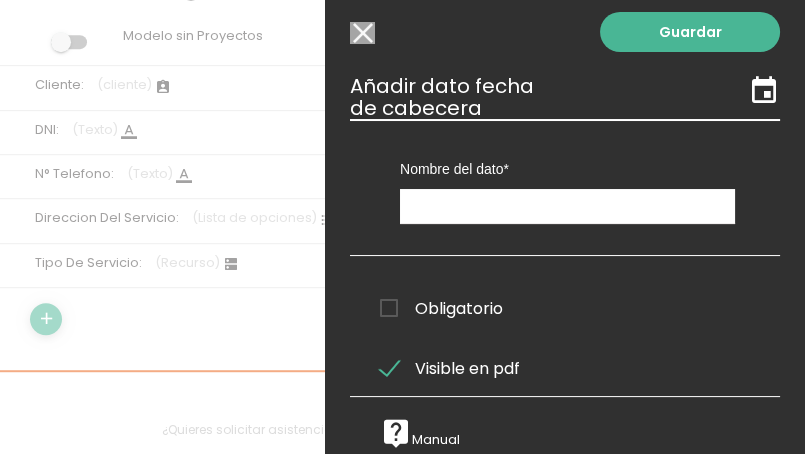 scroll, scrollTop: 0, scrollLeft: 0, axis: both 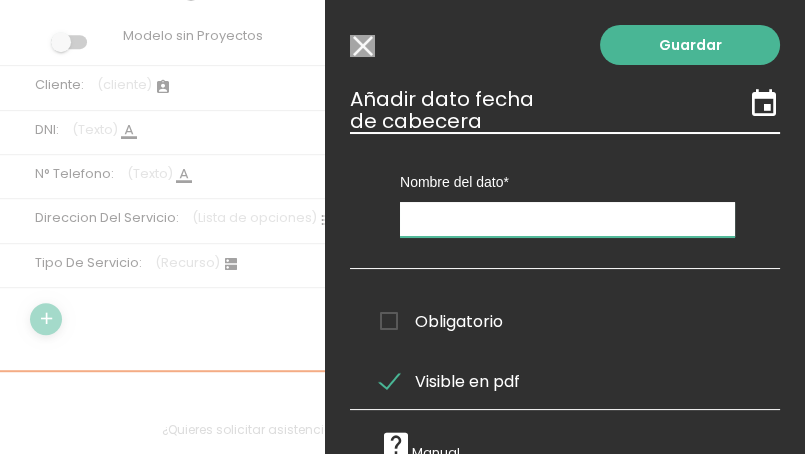 click at bounding box center [567, 219] 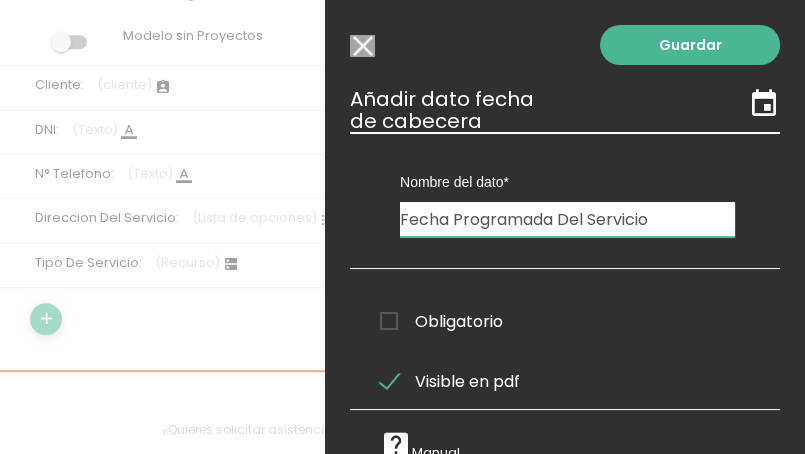 type on "Fecha Programada Del Servicio" 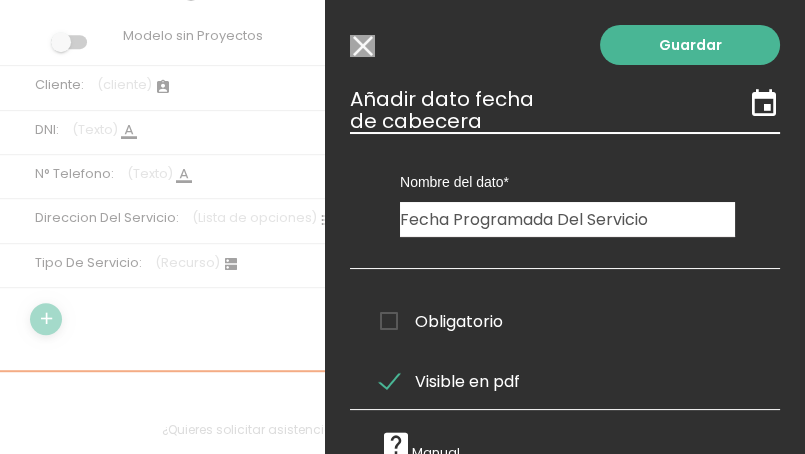 click on "Obligatorio" at bounding box center [441, 321] 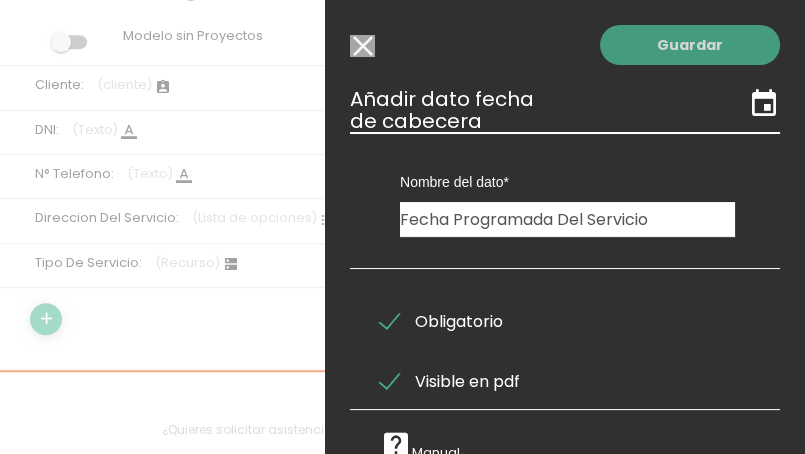click on "Guardar" at bounding box center (690, 45) 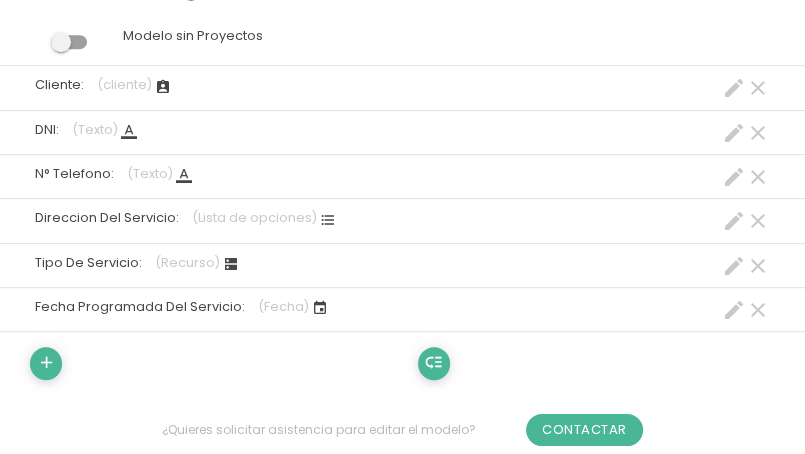 scroll, scrollTop: 740, scrollLeft: 0, axis: vertical 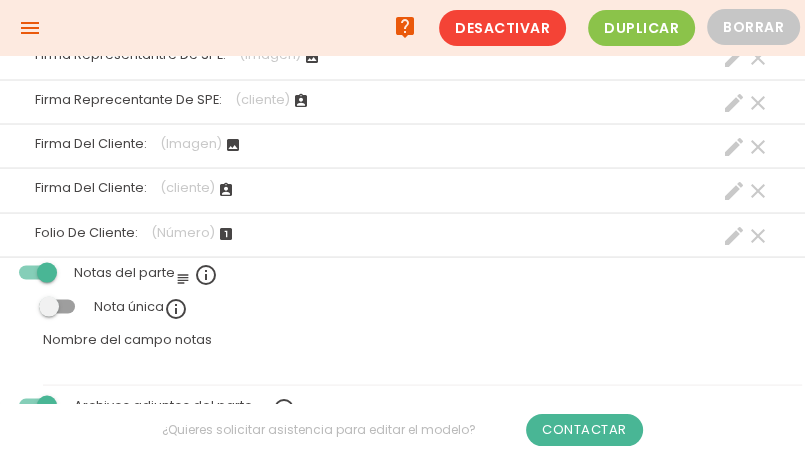 click at bounding box center (57, 306) 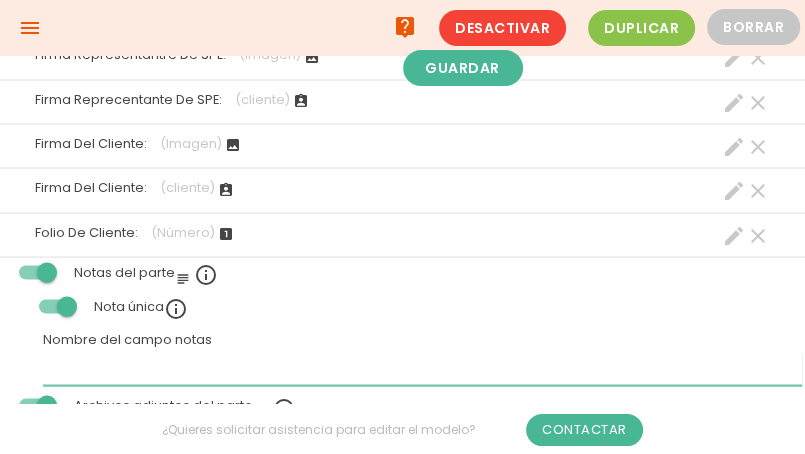 click on "Nombre del campo notas" at bounding box center (422, 369) 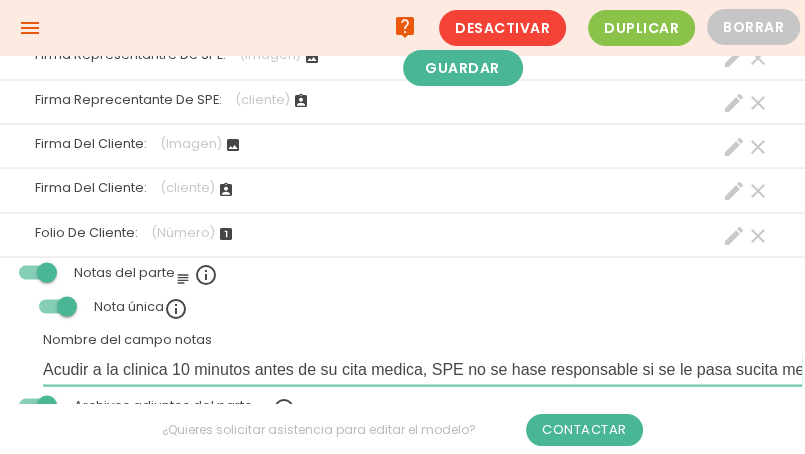 scroll, scrollTop: 0, scrollLeft: 572, axis: horizontal 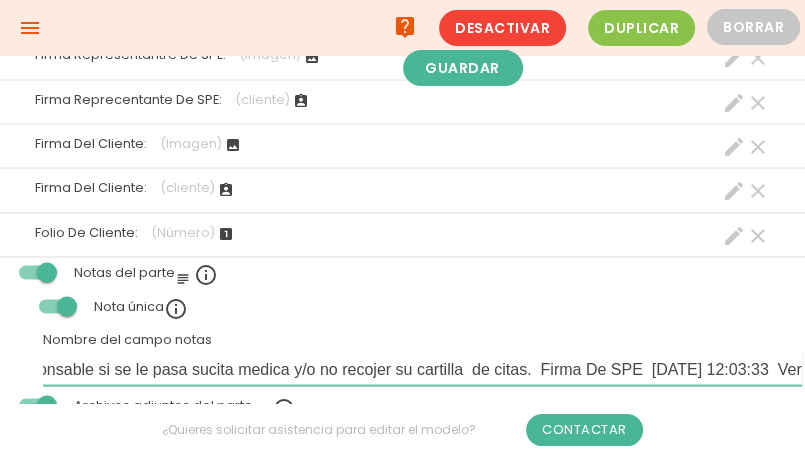 drag, startPoint x: 512, startPoint y: 362, endPoint x: 818, endPoint y: 375, distance: 306.27603 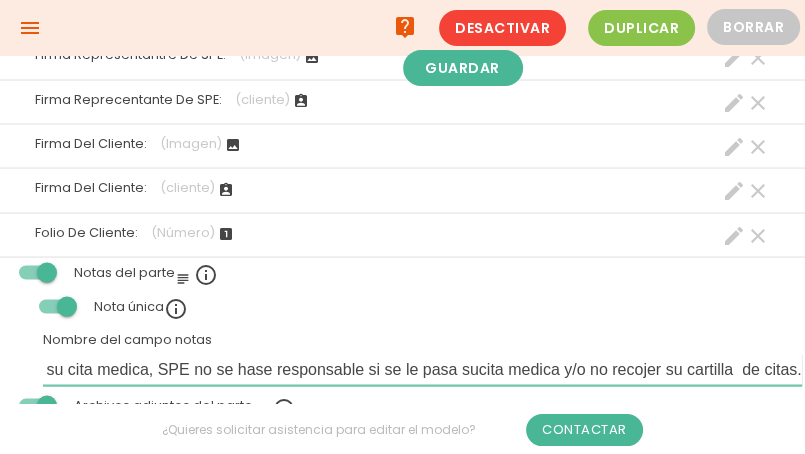 scroll, scrollTop: 0, scrollLeft: 273, axis: horizontal 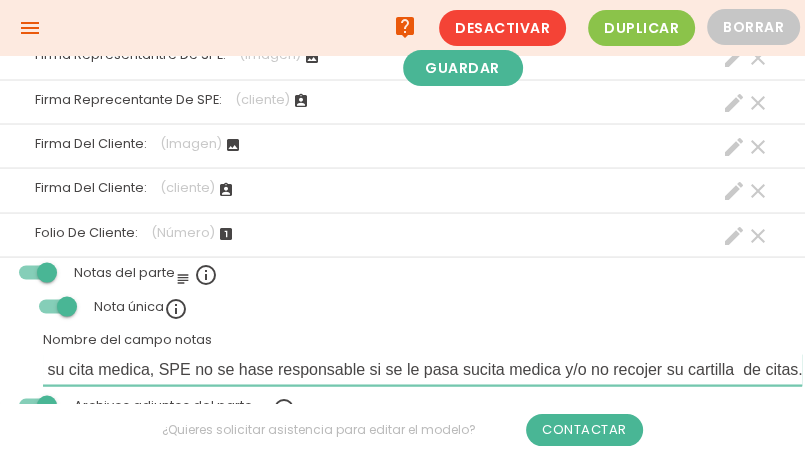 click on "Acudir a la clinica 10 minutos antes de su cita medica, SPE no se hase responsable si se le pasa sucita medica y/o no recojer su cartilla  de citas." at bounding box center (422, 369) 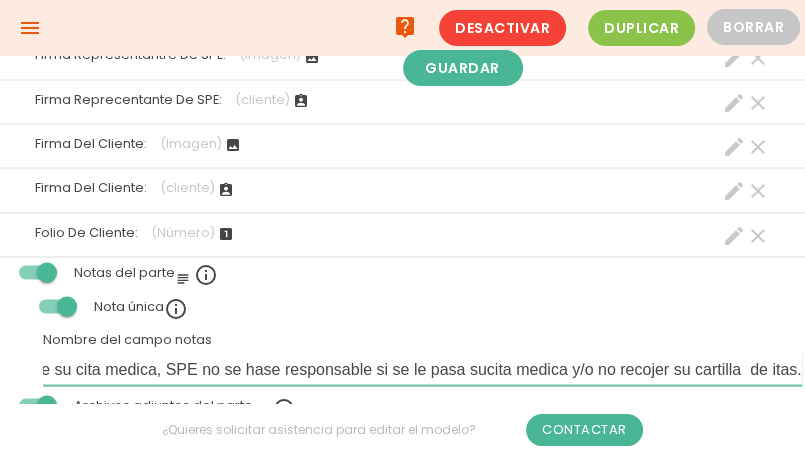 scroll, scrollTop: 0, scrollLeft: 265, axis: horizontal 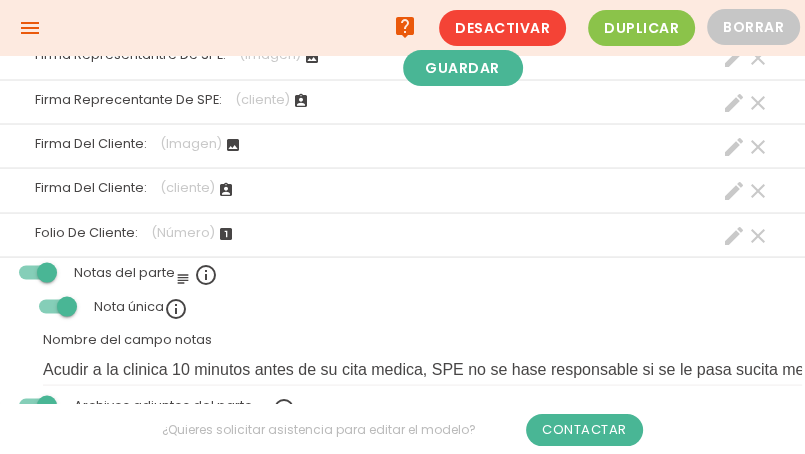 click on "Nombre del campo notas
Acudir a la clinica 10 minutos antes de su cita medica, SPE no se hase responsable si se le pasa sucita medica y/o no recojer su cartilla  de Citas." at bounding box center [402, 357] 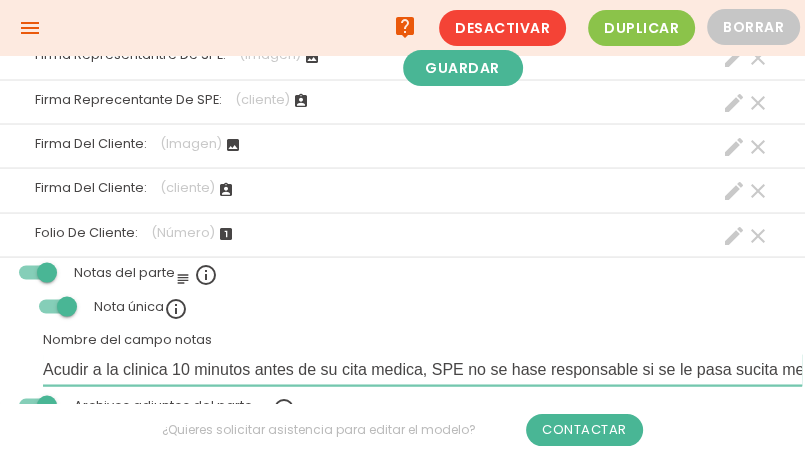 click on "Acudir a la clinica 10 minutos antes de su cita medica, SPE no se hase responsable si se le pasa sucita medica y/o no recojer su cartilla  de Citas." at bounding box center [422, 369] 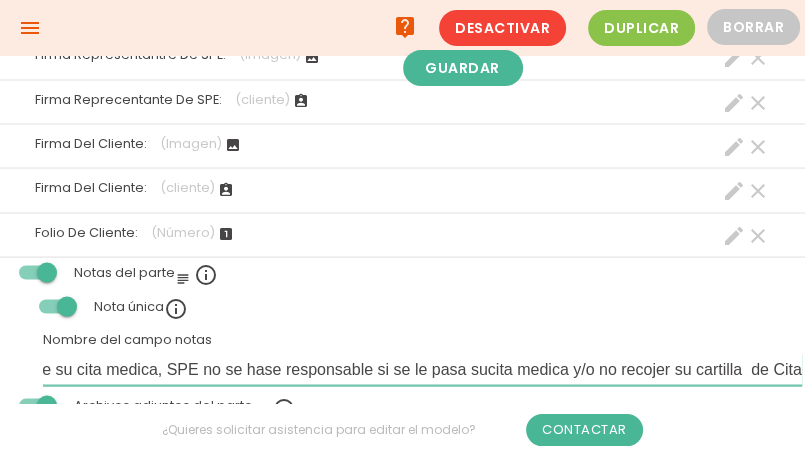 scroll, scrollTop: 0, scrollLeft: 276, axis: horizontal 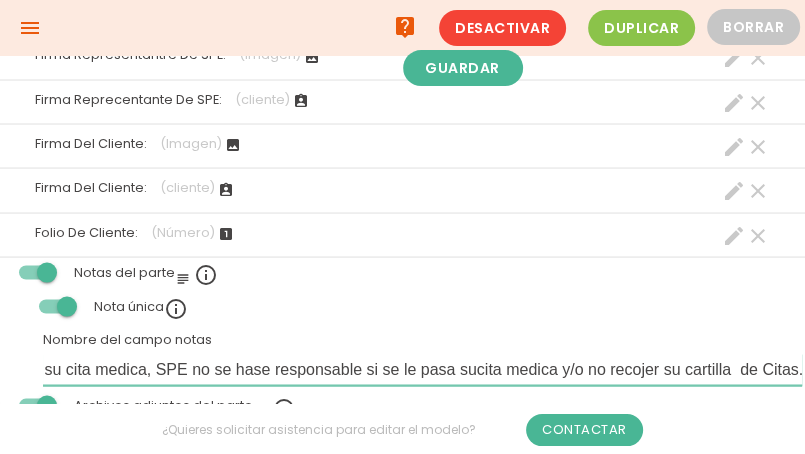 click on "Acudir a la clinica 10 minutos antes de su cita medica, SPE no se hase responsable si se le pasa sucita medica y/o no recojer su cartilla  de Citas." at bounding box center (422, 369) 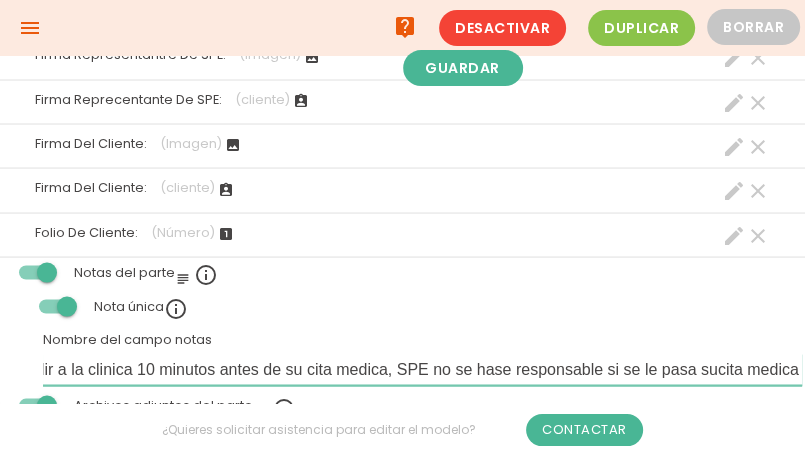 scroll, scrollTop: 0, scrollLeft: 0, axis: both 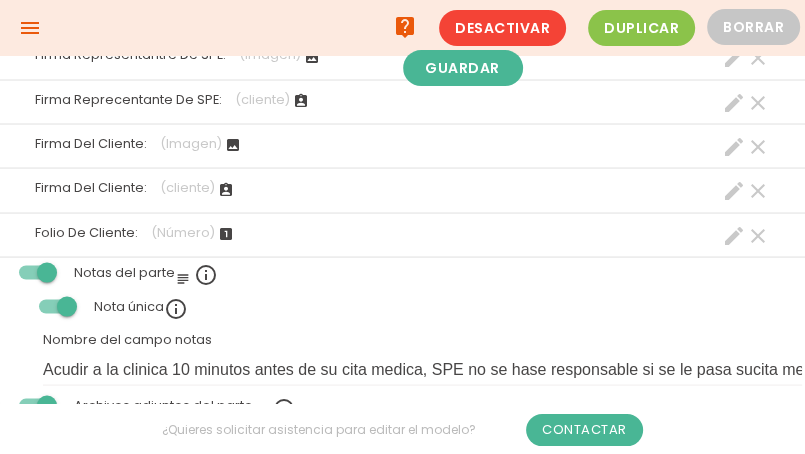 click at bounding box center (57, 306) 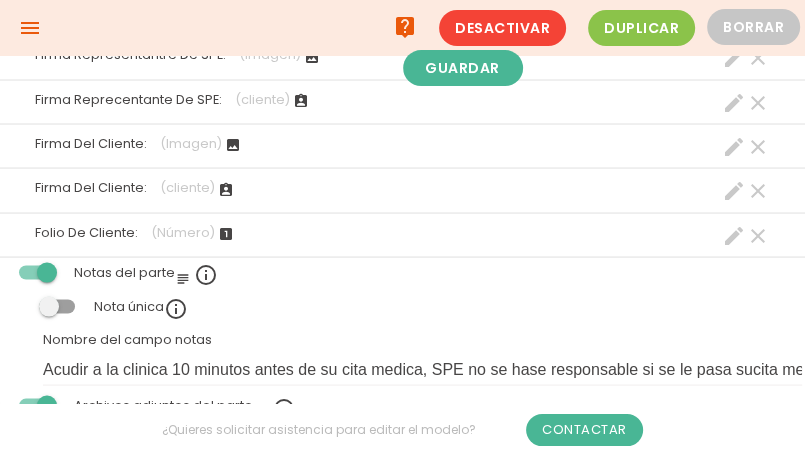 click on "En el parte solo se puede añadir una única nota" at bounding box center (182, 275) 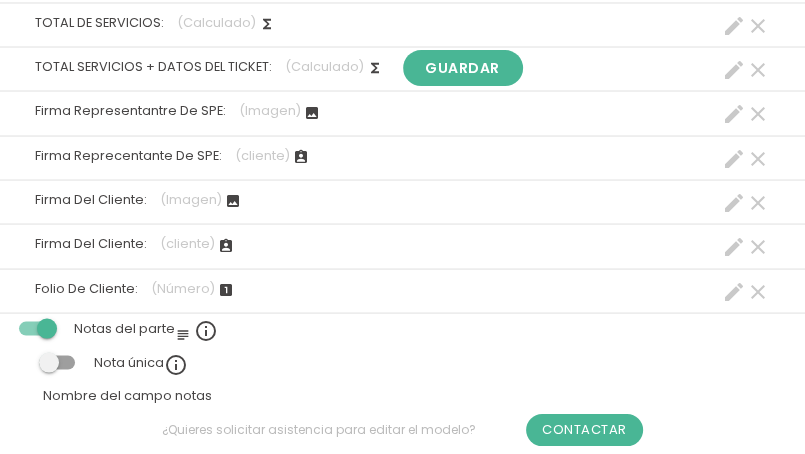 scroll, scrollTop: 2100, scrollLeft: 0, axis: vertical 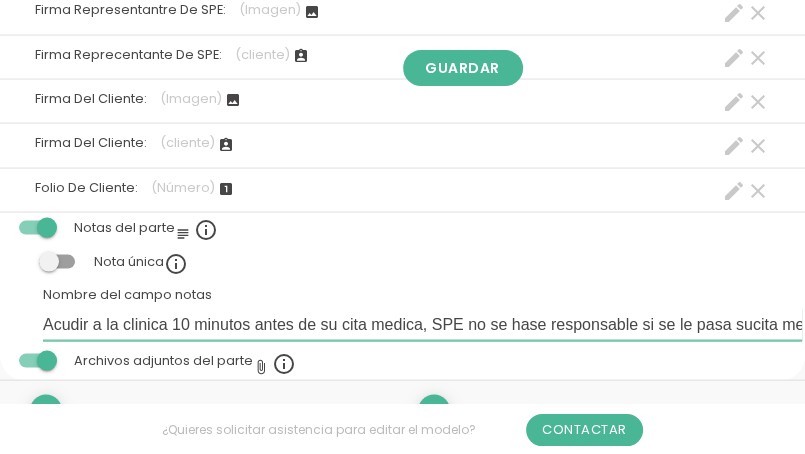 click on "Acudir a la clinica 10 minutos antes de su cita medica, SPE no se hase responsable si se le pasa sucita medica y/o no recojer su cartilla  de citas medicas." at bounding box center (422, 325) 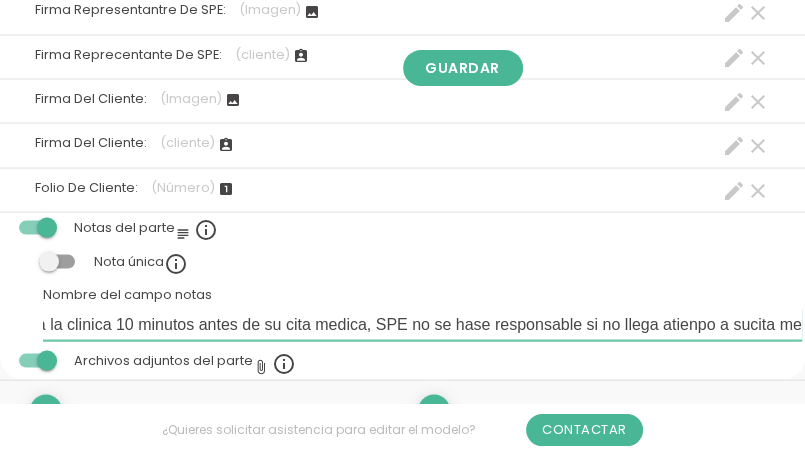 scroll, scrollTop: 0, scrollLeft: 65, axis: horizontal 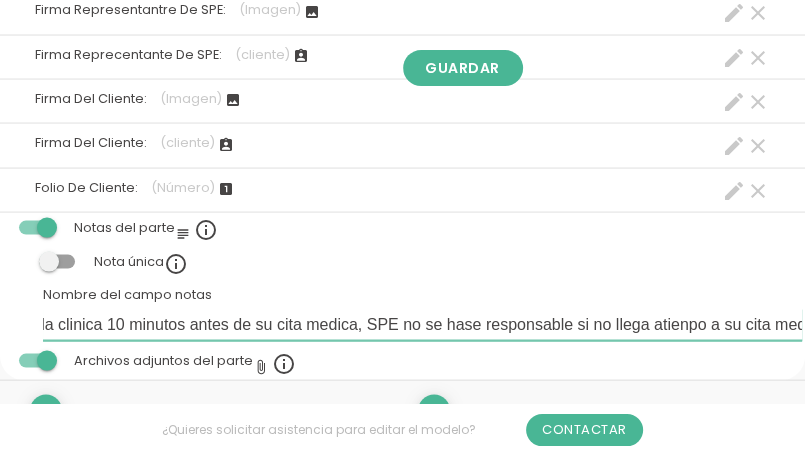 click on "Acudir a la clinica 10 minutos antes de su cita medica, SPE no se hase responsable si no llega atienpo a su cita medica y/o no recojer su cartilla  de citas medicas." at bounding box center (422, 325) 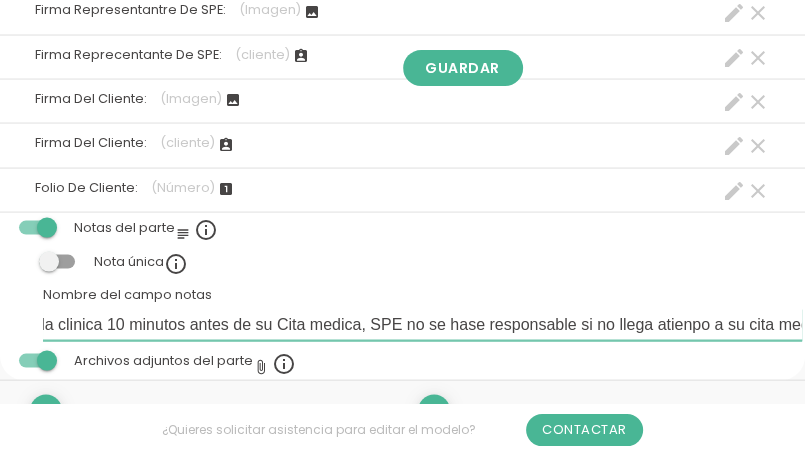 click on "Acudir a la clinica 10 minutos antes de su Cita medica, SPE no se hase responsable si no llega atienpo a su cita medica y/o no recojer su cartilla  de citas medicas." at bounding box center [422, 325] 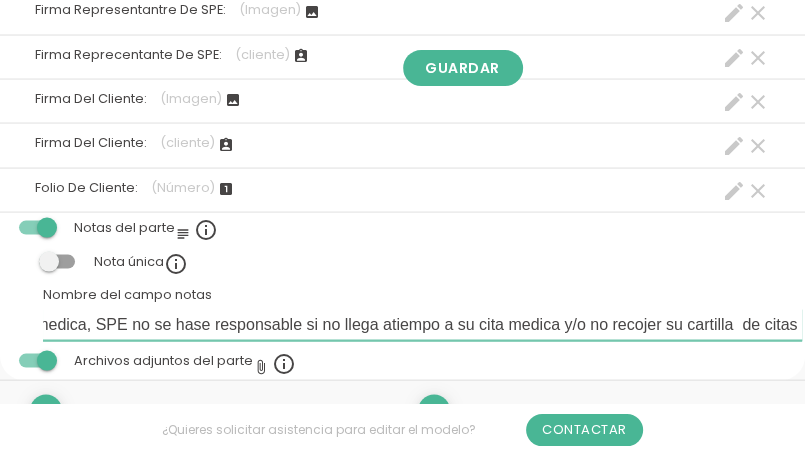 scroll, scrollTop: 0, scrollLeft: 400, axis: horizontal 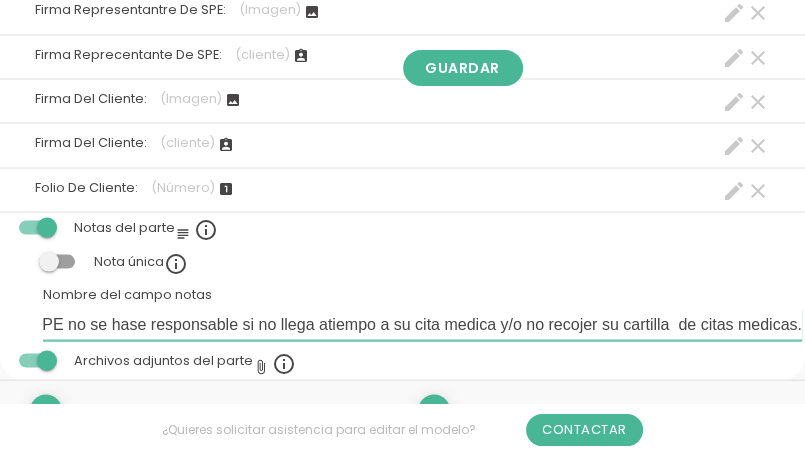 click on "Acudir a la clinica 10 minutos antes de su cita medica, SPE no se hase responsable si no llega atiempo a su cita medica y/o no recojer su cartilla  de citas medicas." at bounding box center (422, 325) 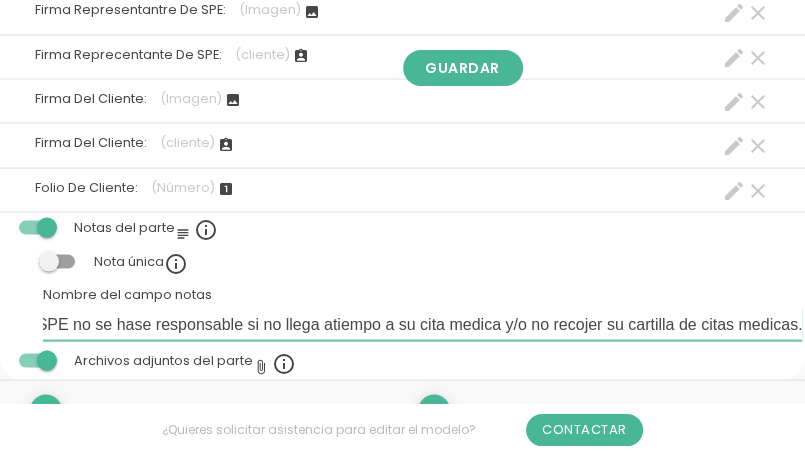 scroll, scrollTop: 0, scrollLeft: 395, axis: horizontal 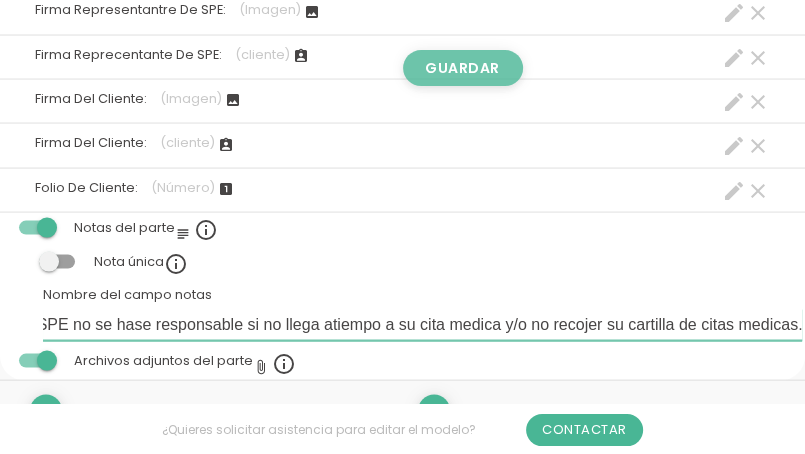 type on "Acudir a la clinica 10 minutos antes de su cita medica, SPE no se hase responsable si no llega atiempo a su cita medica y/o no recojer su cartilla de citas medicas." 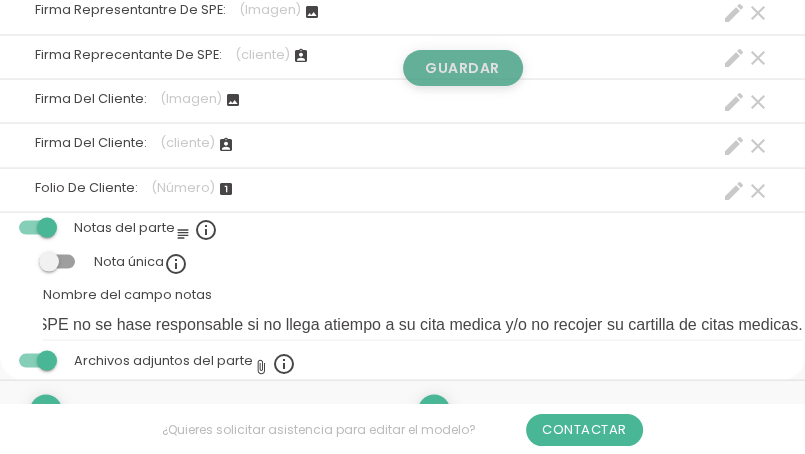 click on "Guardar" at bounding box center (463, 68) 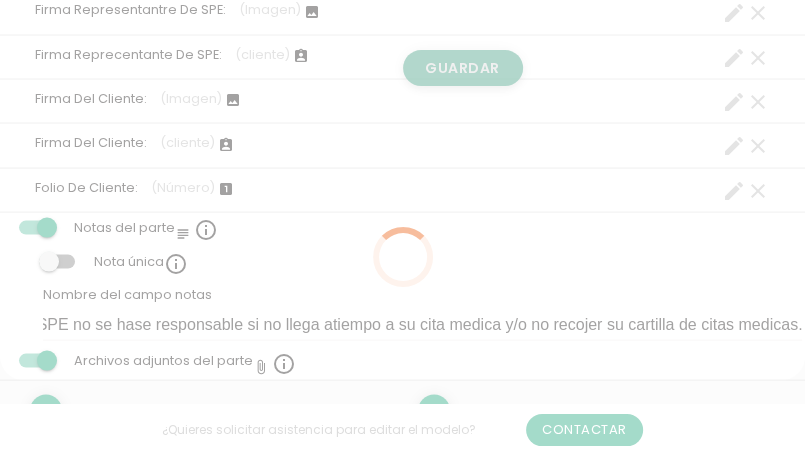 scroll, scrollTop: 0, scrollLeft: 0, axis: both 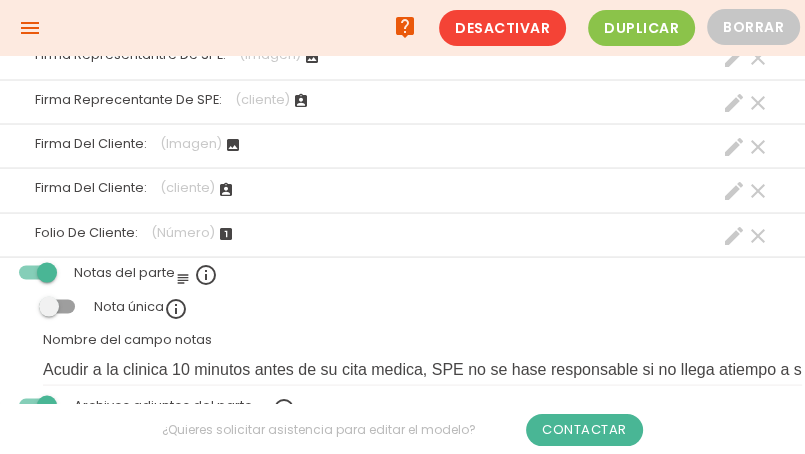 click at bounding box center (57, 306) 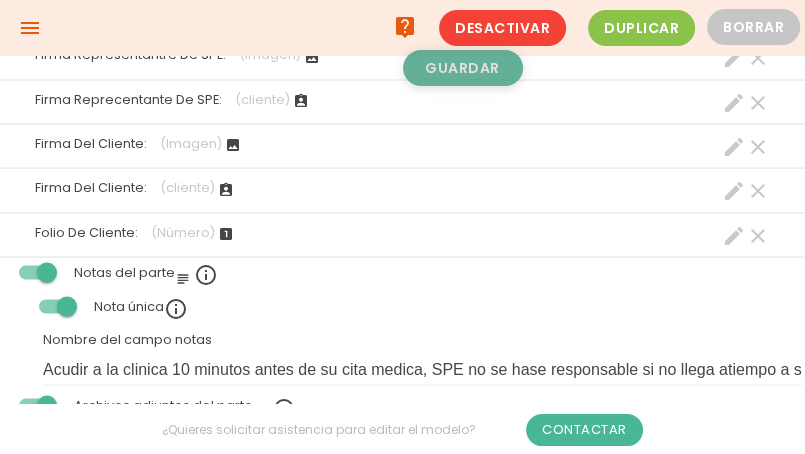 click on "Guardar" at bounding box center [463, 68] 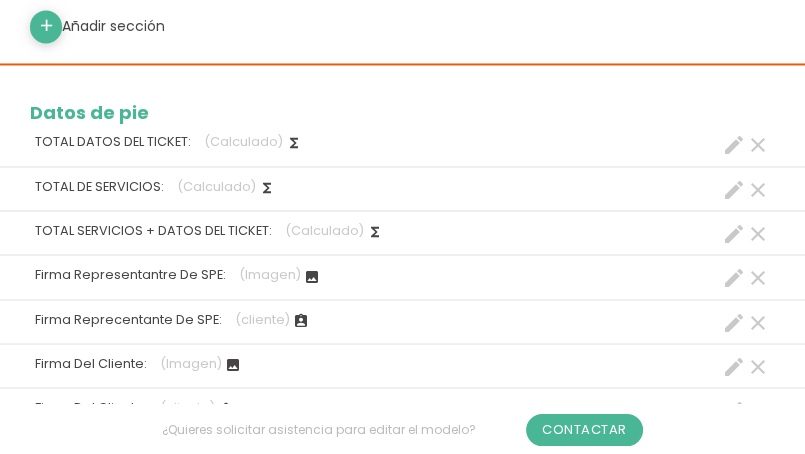 scroll, scrollTop: 3200, scrollLeft: 0, axis: vertical 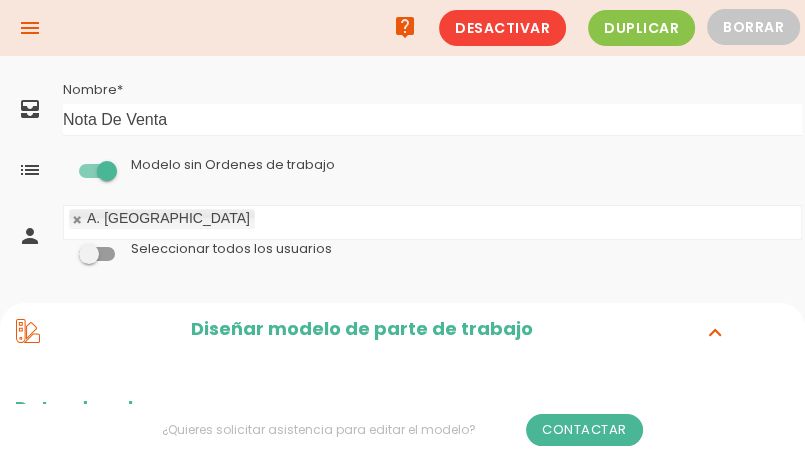 click on "menu" at bounding box center (30, 28) 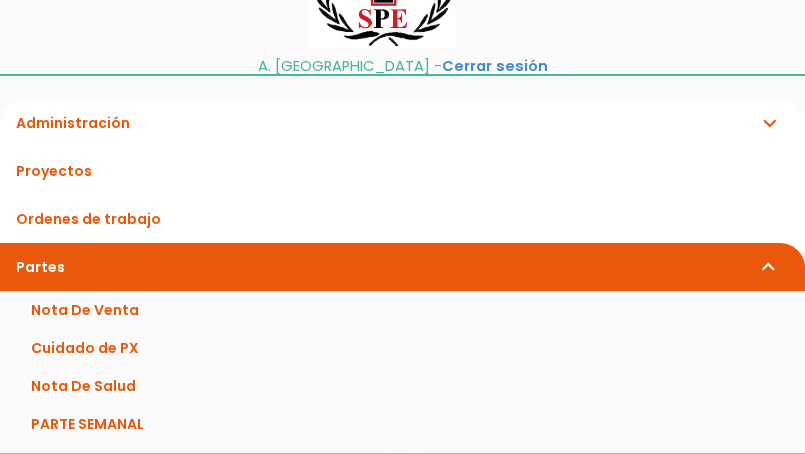 scroll, scrollTop: 200, scrollLeft: 0, axis: vertical 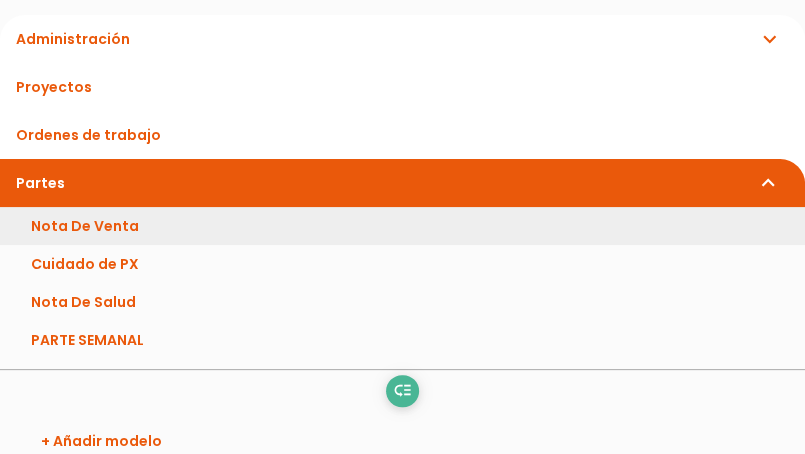 click on "Nota De Venta" at bounding box center (402, 226) 